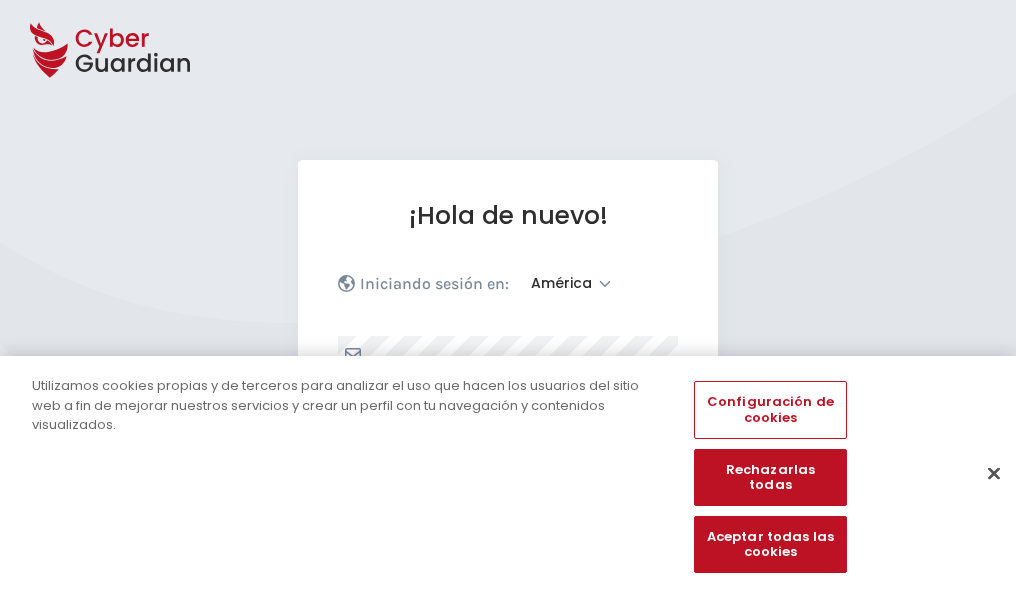 select on "América" 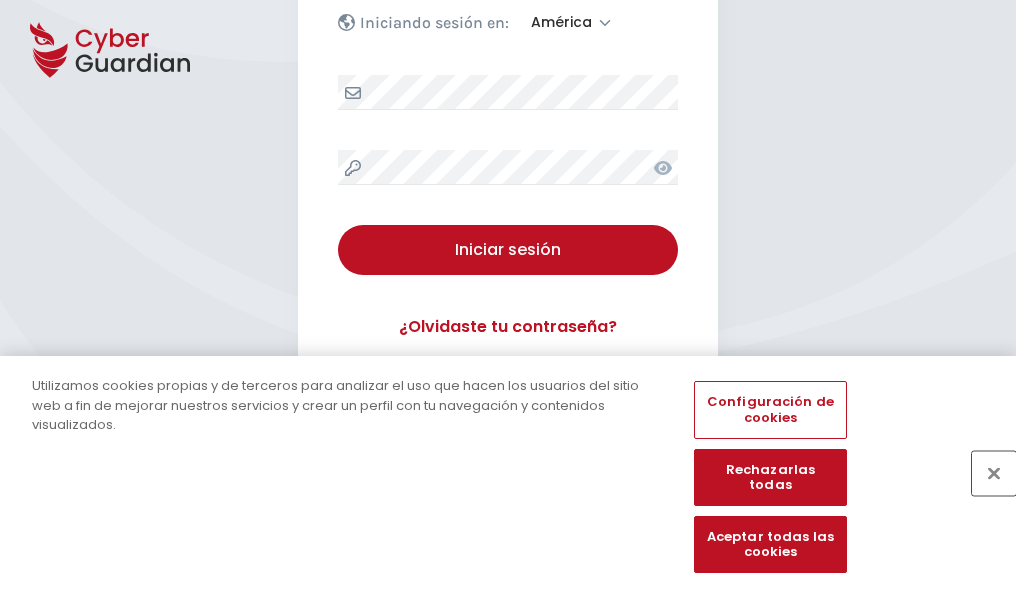 click at bounding box center (994, 473) 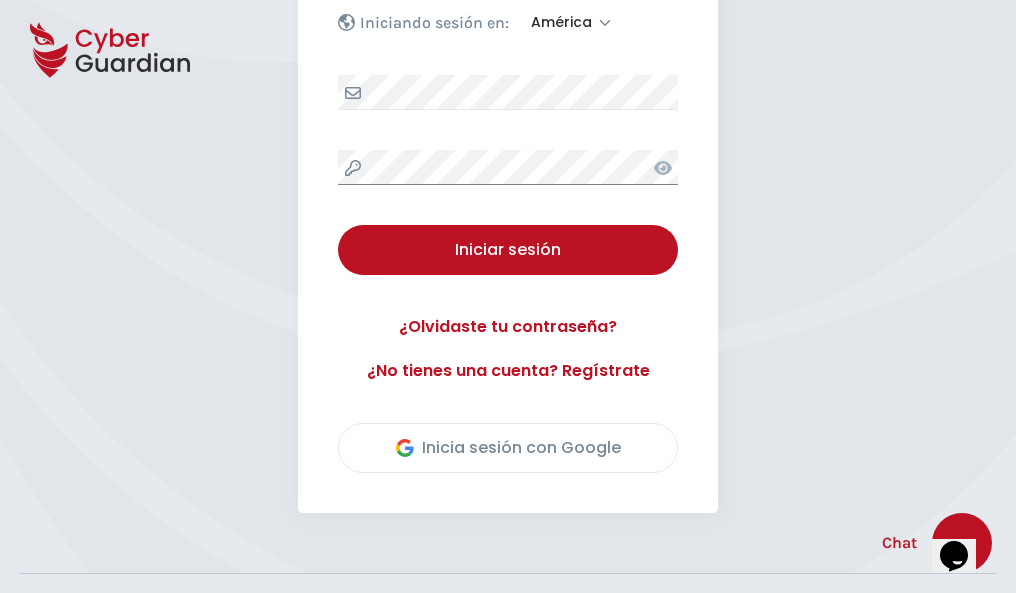 scroll, scrollTop: 454, scrollLeft: 0, axis: vertical 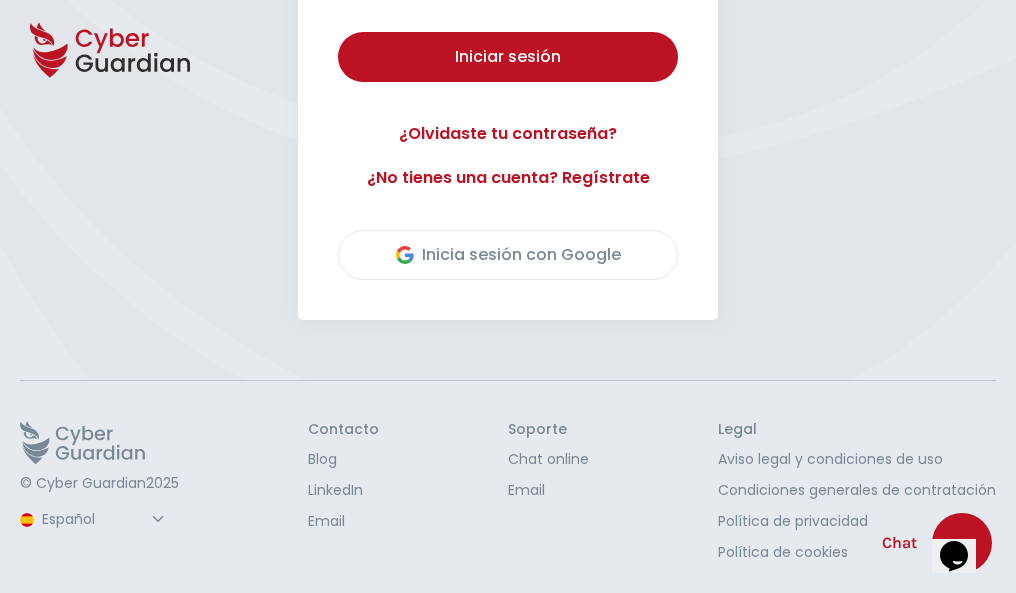 type 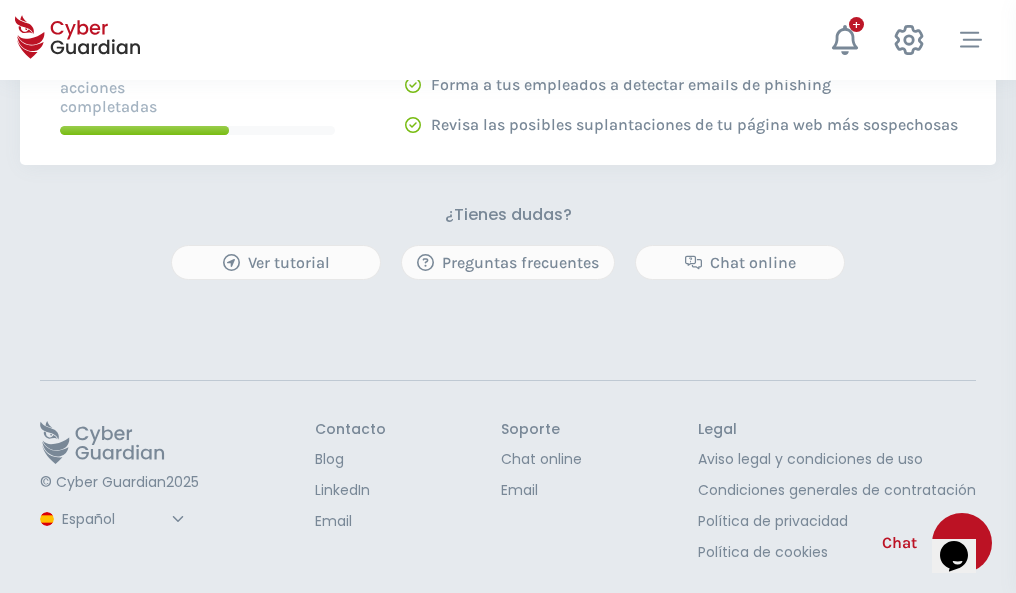 scroll, scrollTop: 0, scrollLeft: 0, axis: both 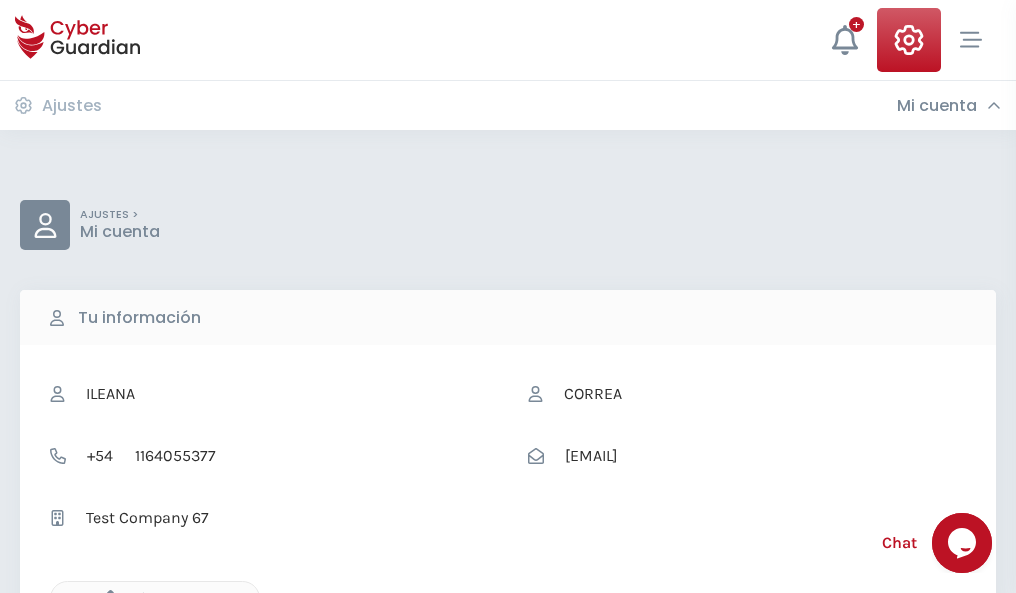 click 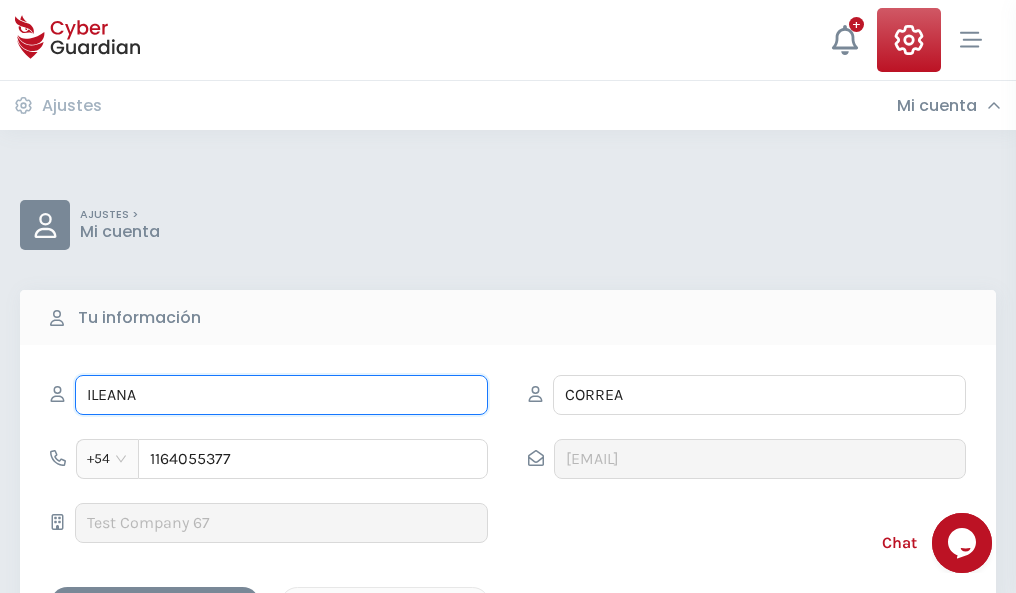 click on "ILEANA" at bounding box center (281, 395) 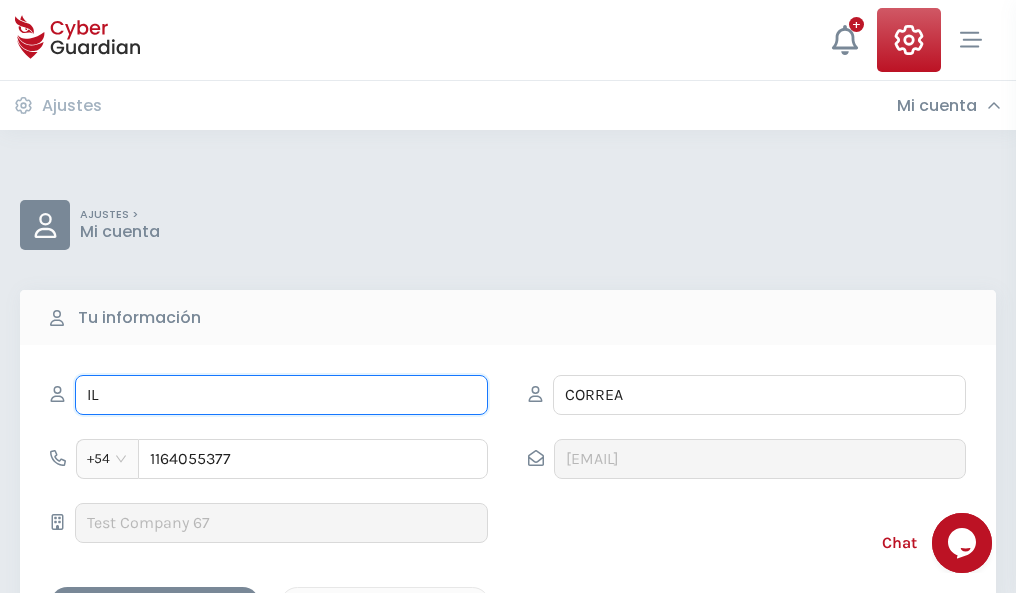 type on "I" 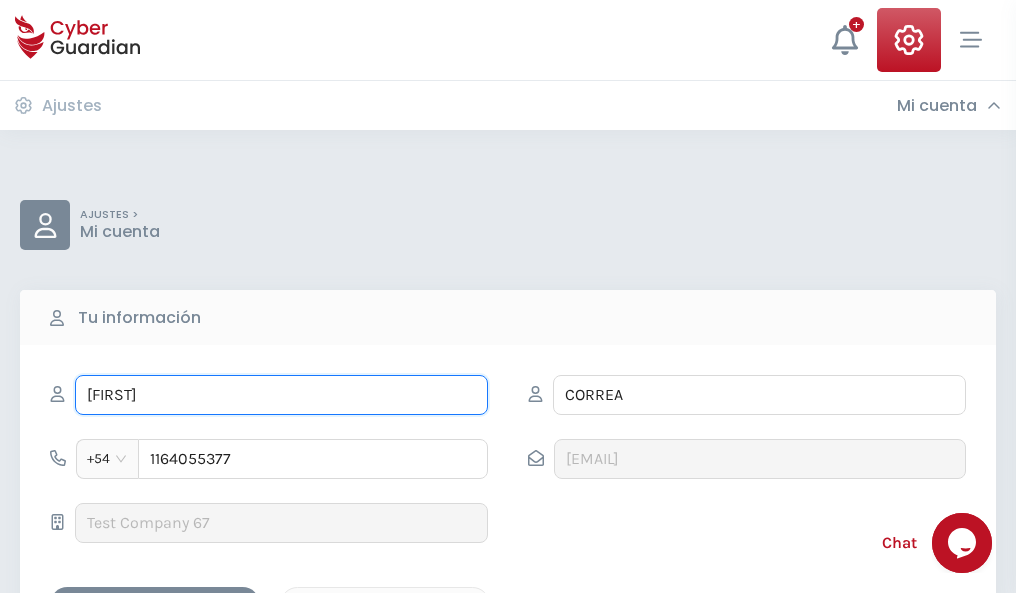 type on "Amelia" 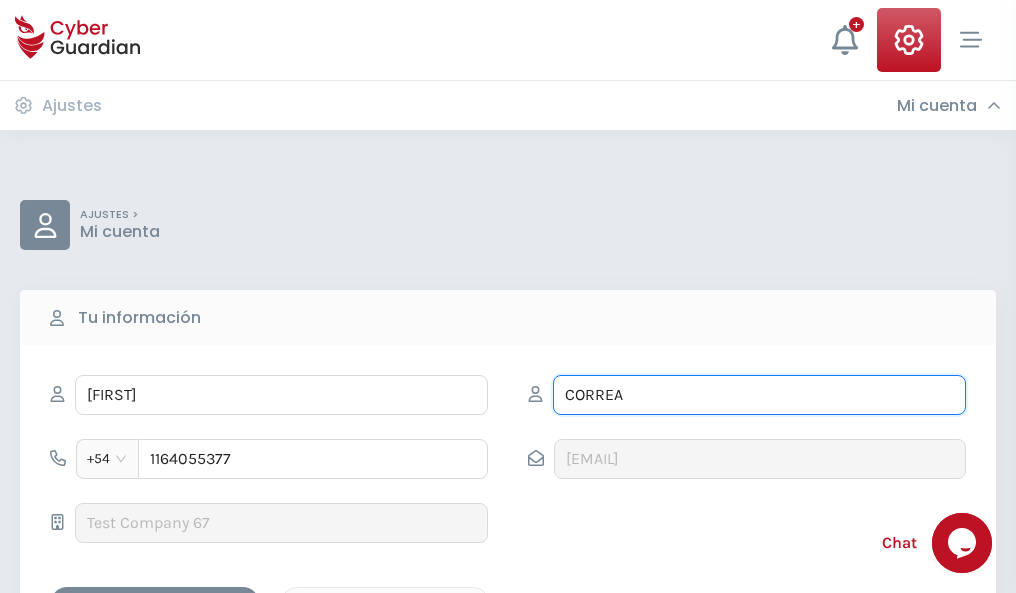 click on "CORREA" at bounding box center (759, 395) 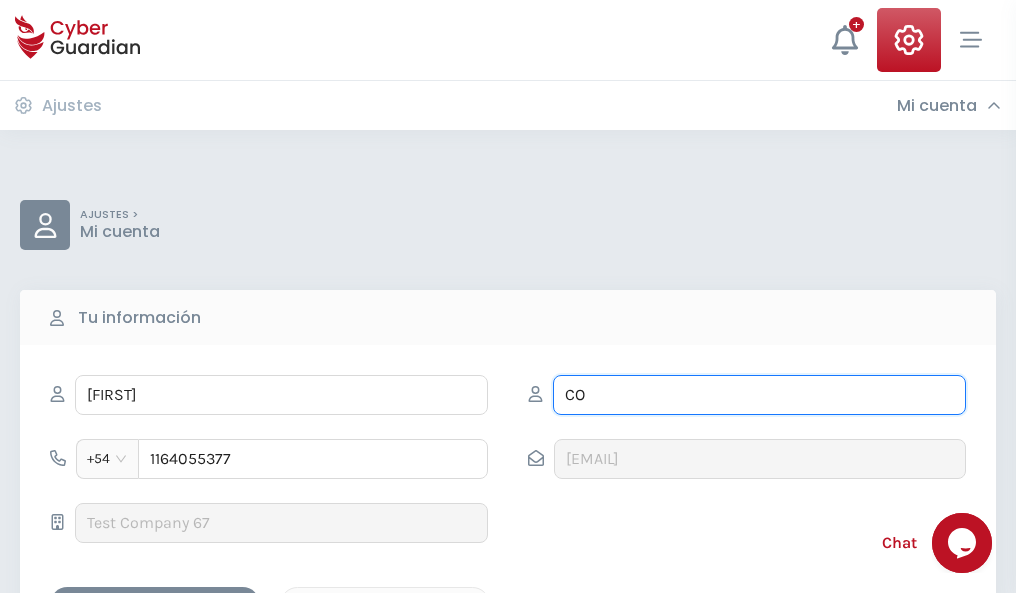 type on "C" 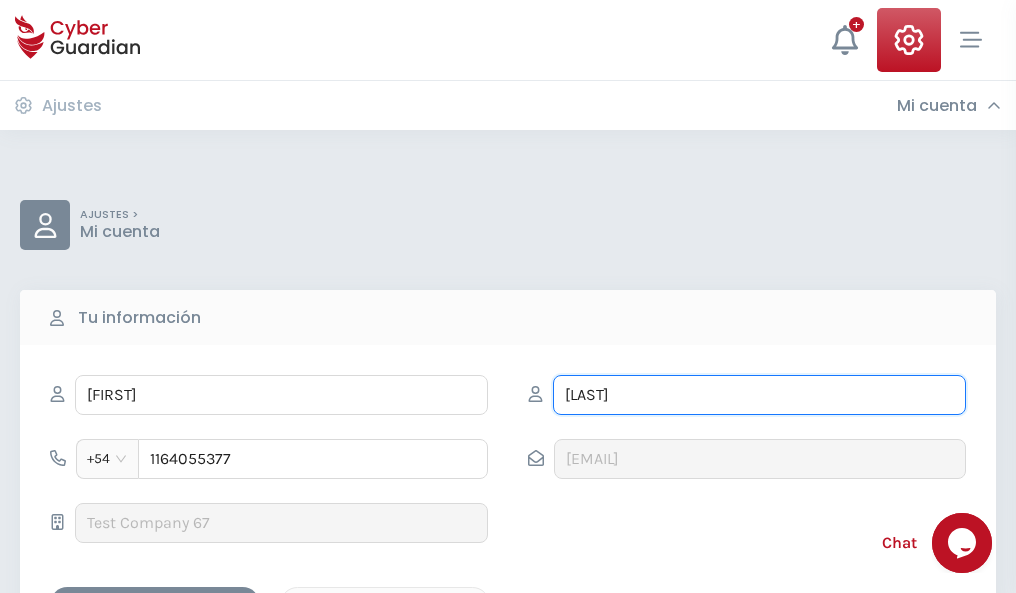 type on "Bejarano" 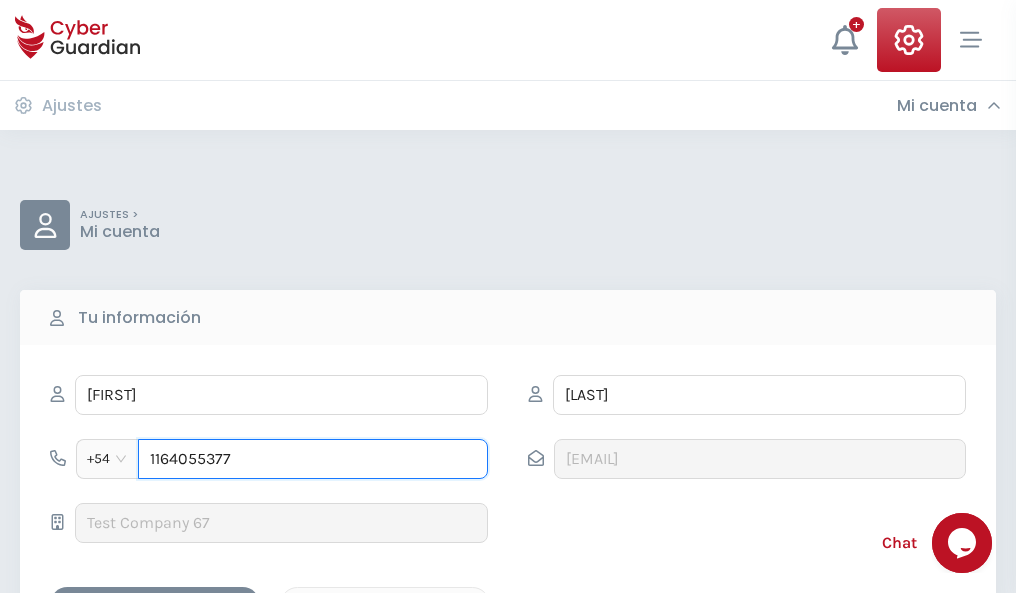 click on "1164055377" at bounding box center (313, 459) 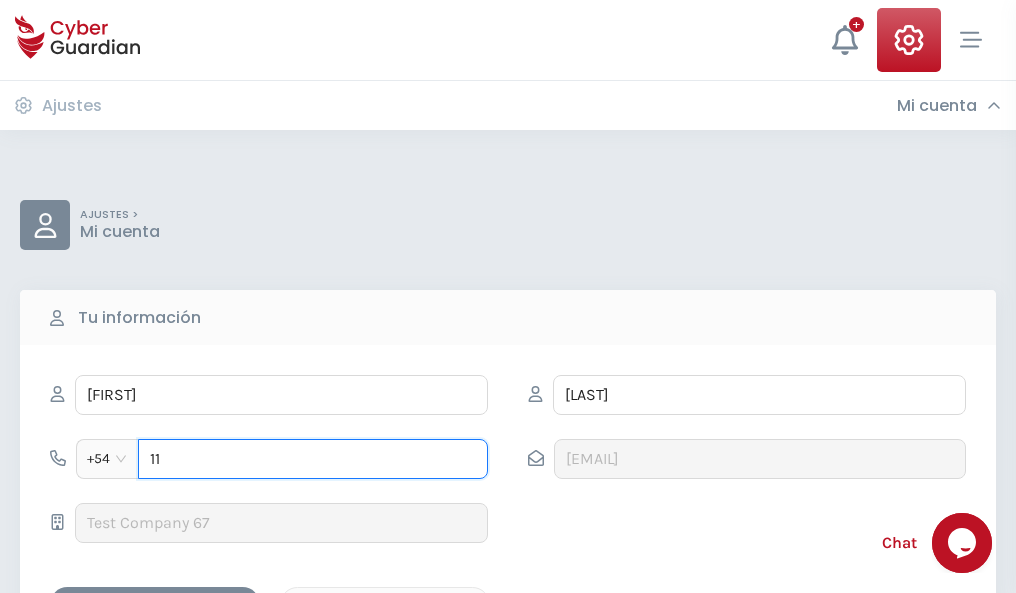 type on "1" 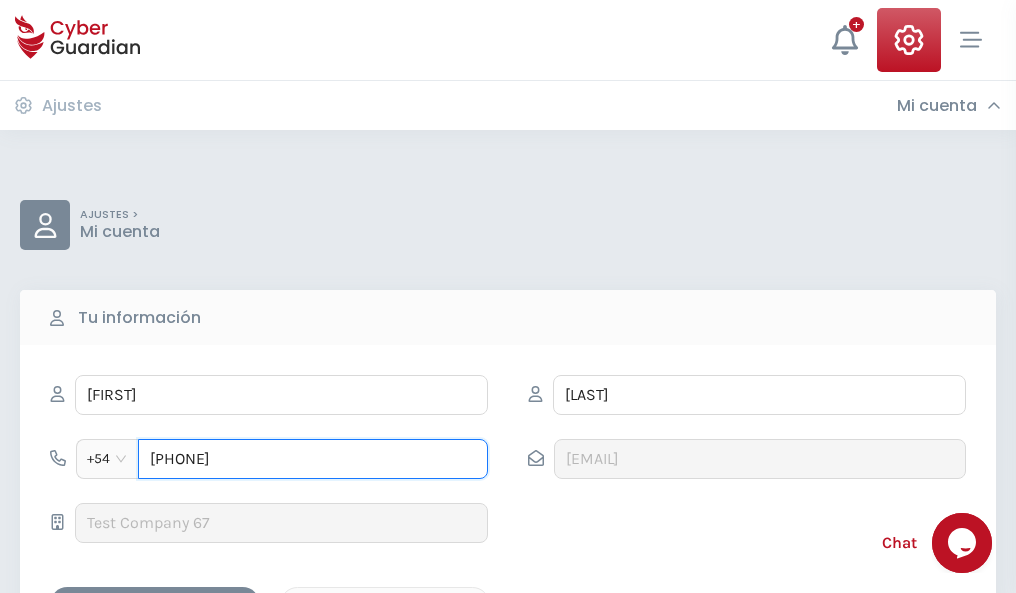 type on "4821518487" 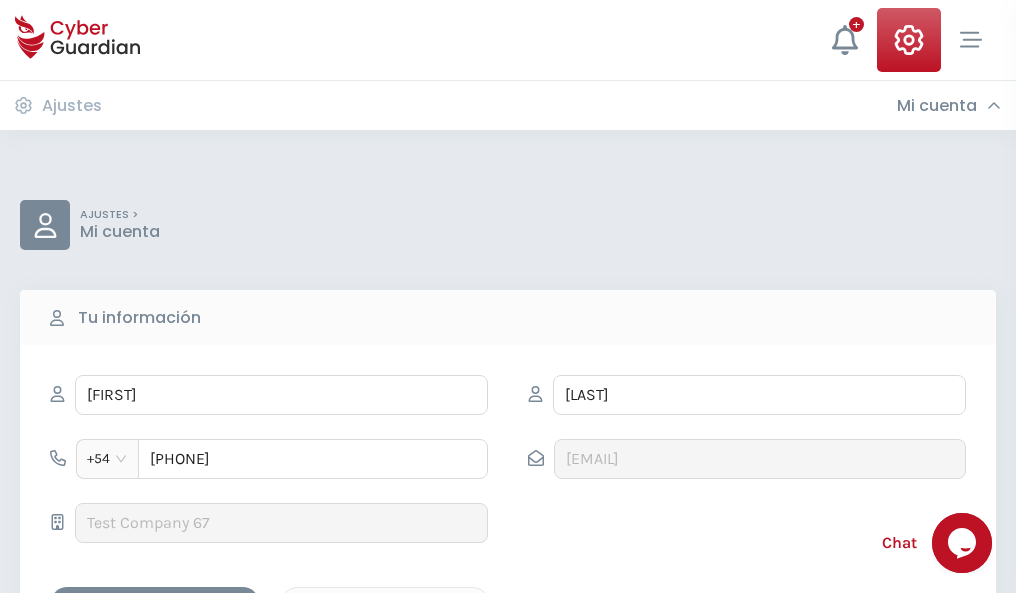 click on "Cancelar" at bounding box center (385, 604) 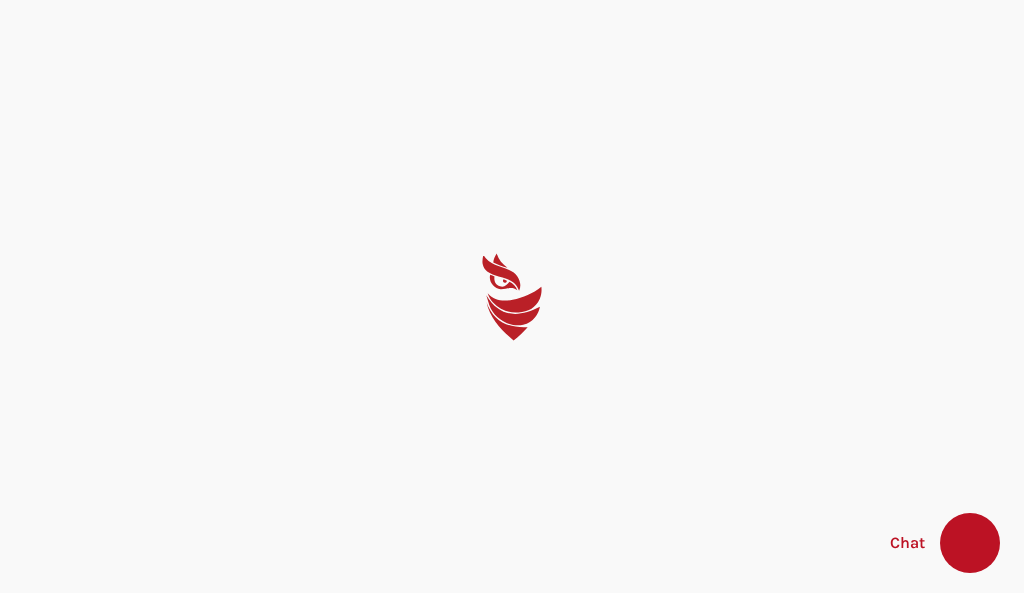 scroll, scrollTop: 0, scrollLeft: 0, axis: both 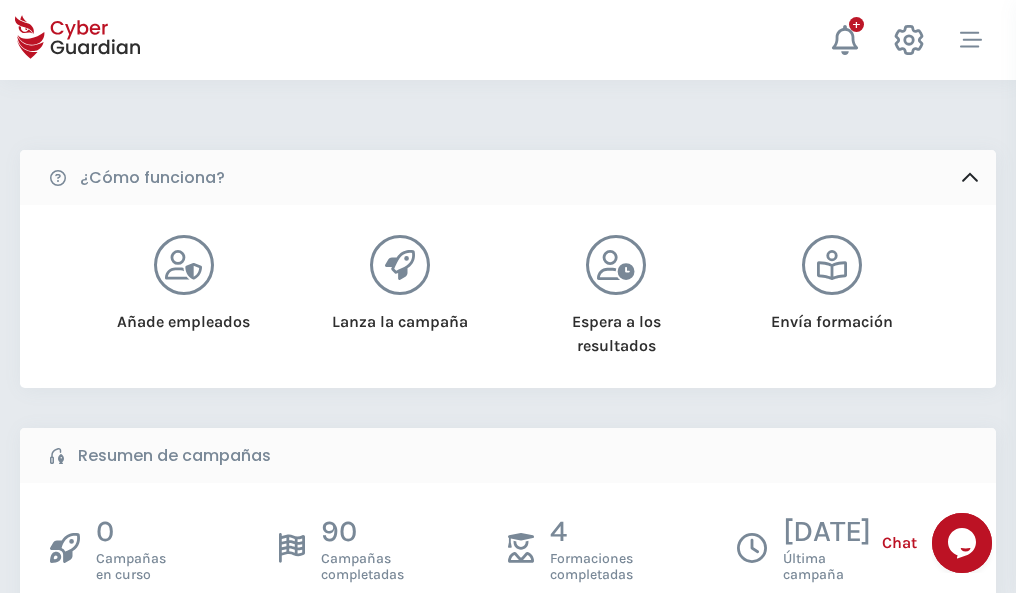 click on "Crear una campaña" at bounding box center (155, 645) 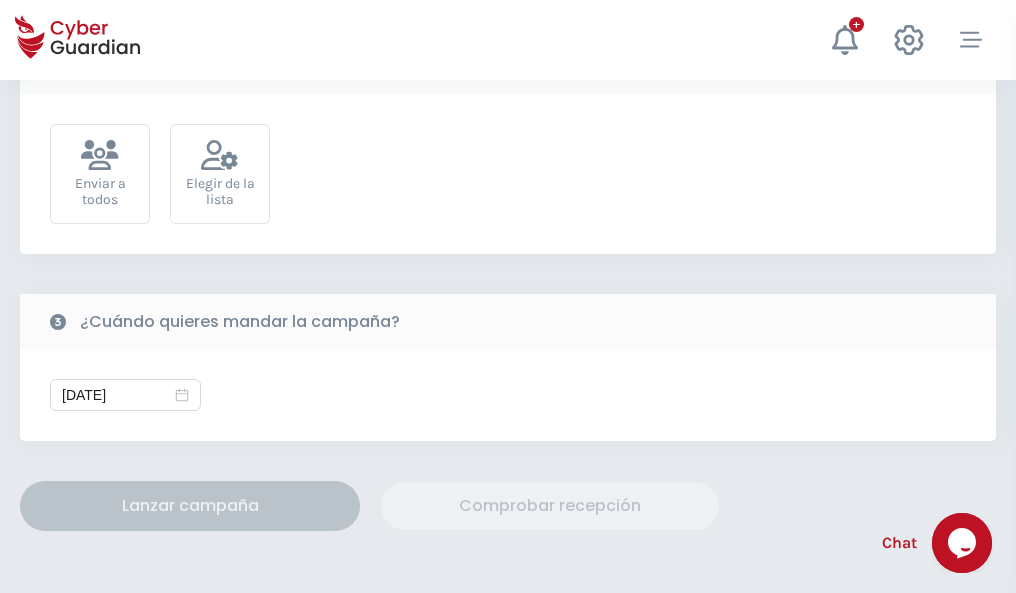 scroll, scrollTop: 732, scrollLeft: 0, axis: vertical 